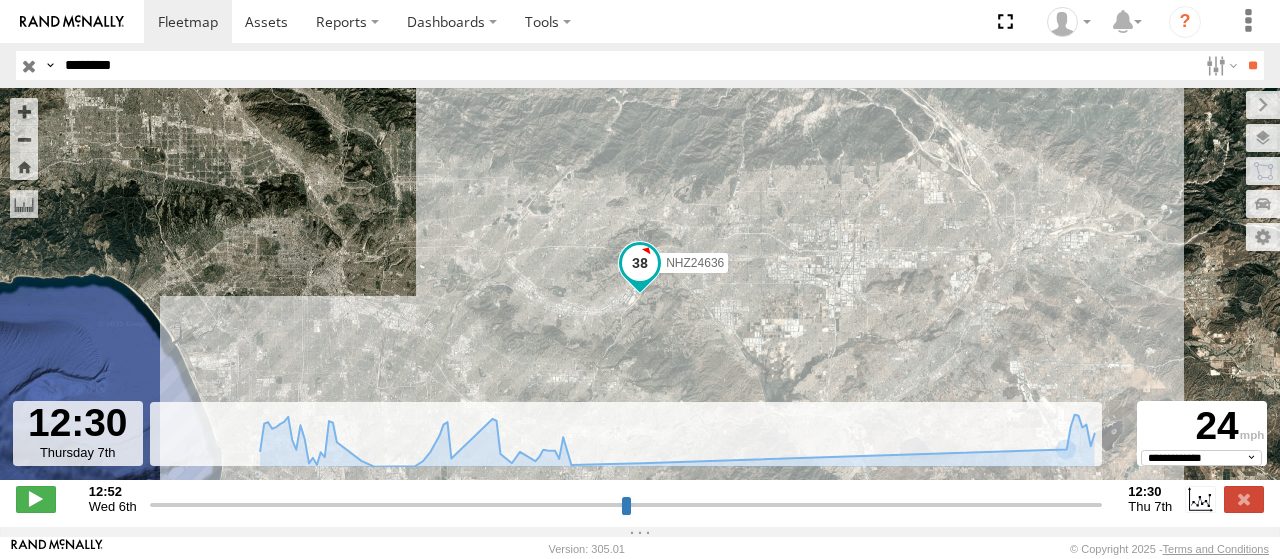 select on "**********" 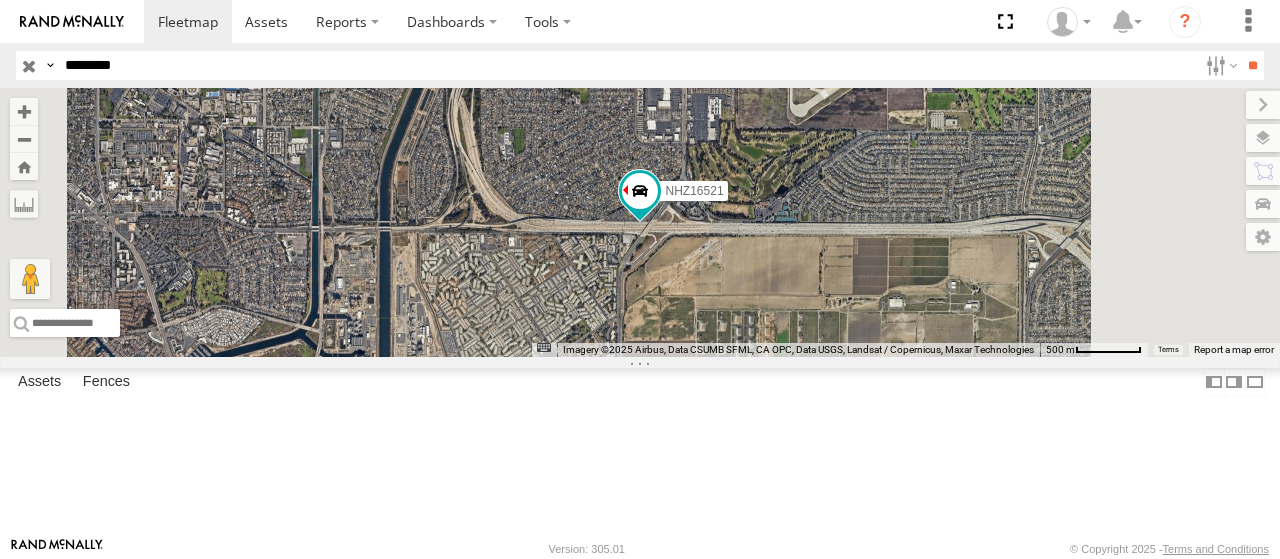 click at bounding box center (0, 0) 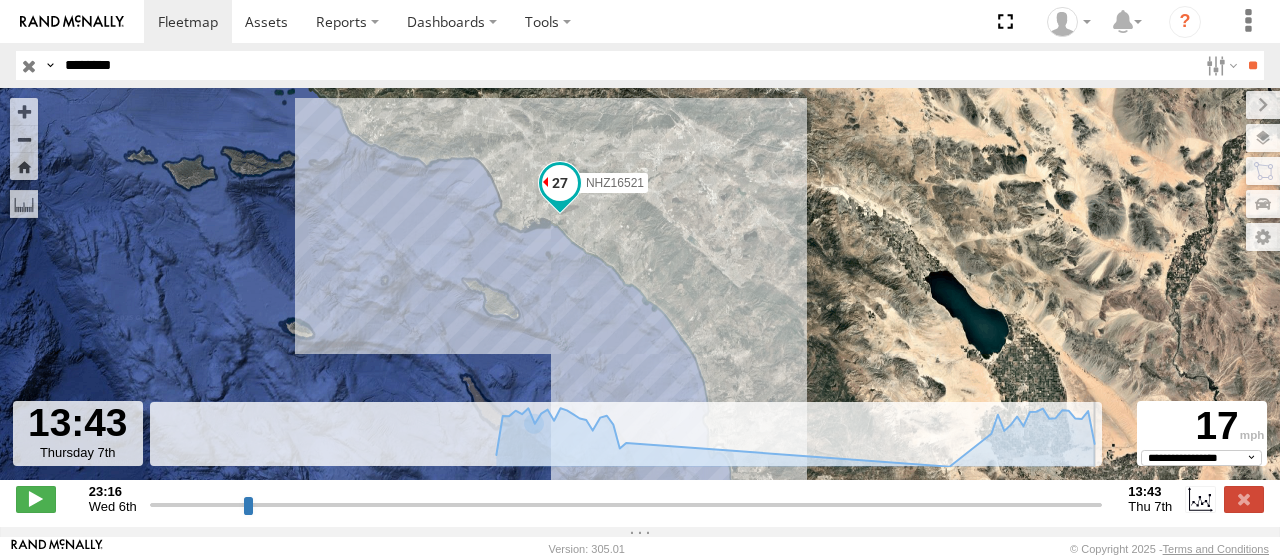 drag, startPoint x: 512, startPoint y: 514, endPoint x: 1146, endPoint y: 506, distance: 634.0505 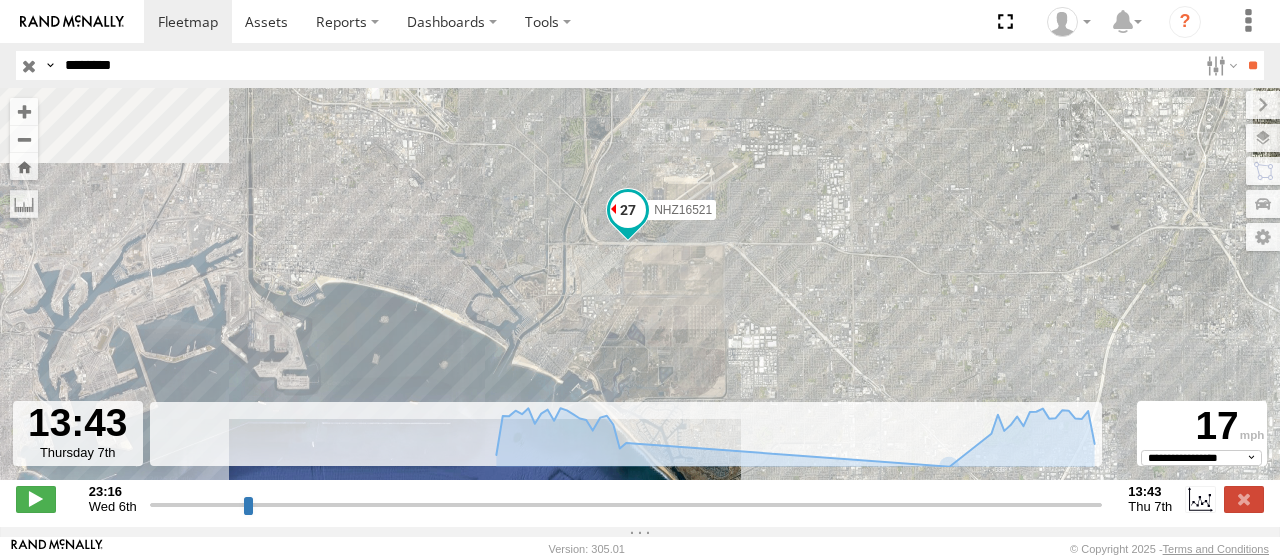 drag, startPoint x: 599, startPoint y: 210, endPoint x: 631, endPoint y: 301, distance: 96.462425 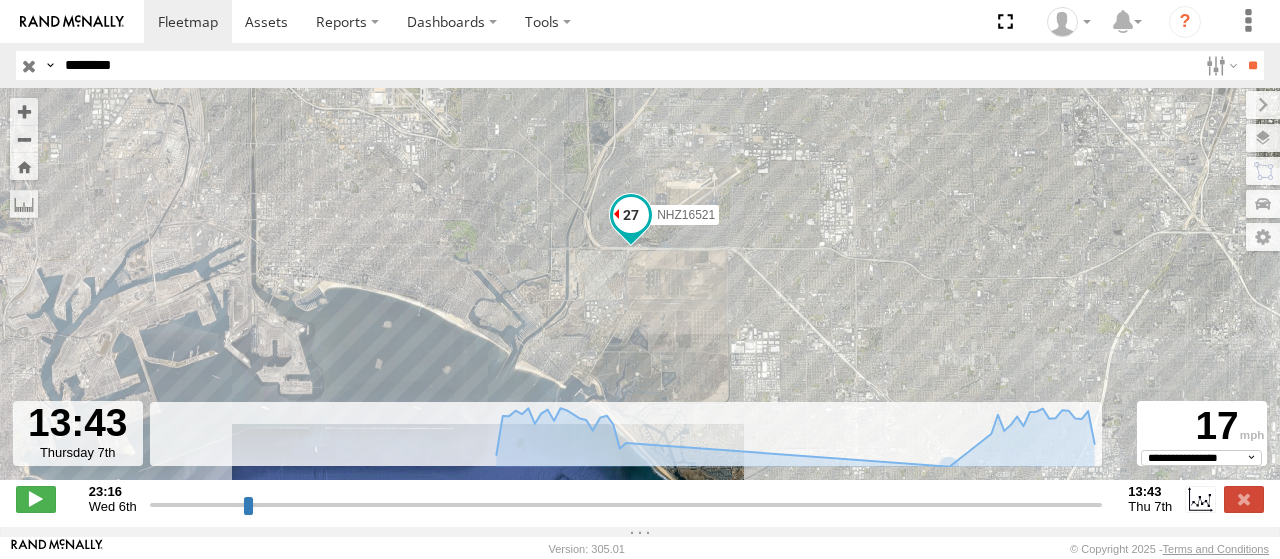 click on "NHZ16521" at bounding box center [686, 215] 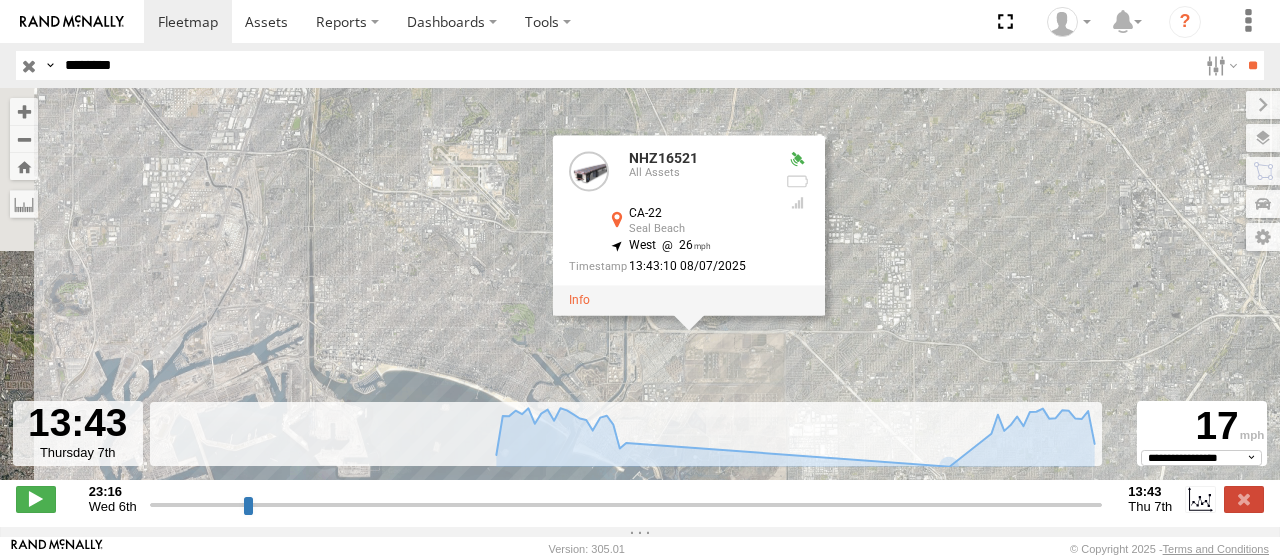 drag, startPoint x: 826, startPoint y: 205, endPoint x: 887, endPoint y: 289, distance: 103.81233 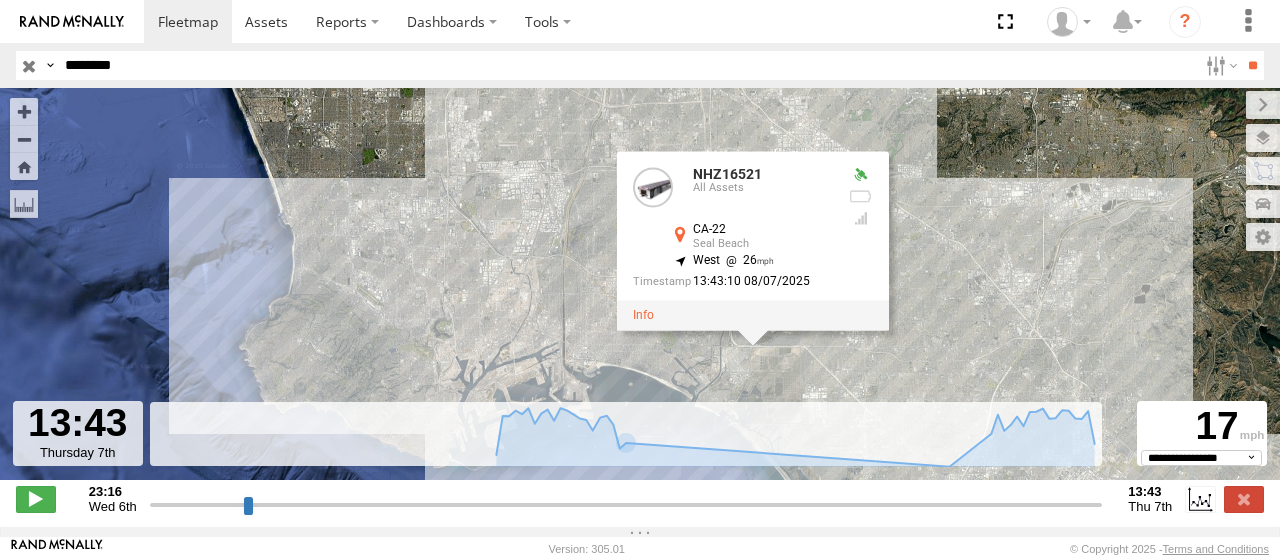 click on "********" at bounding box center (627, 65) 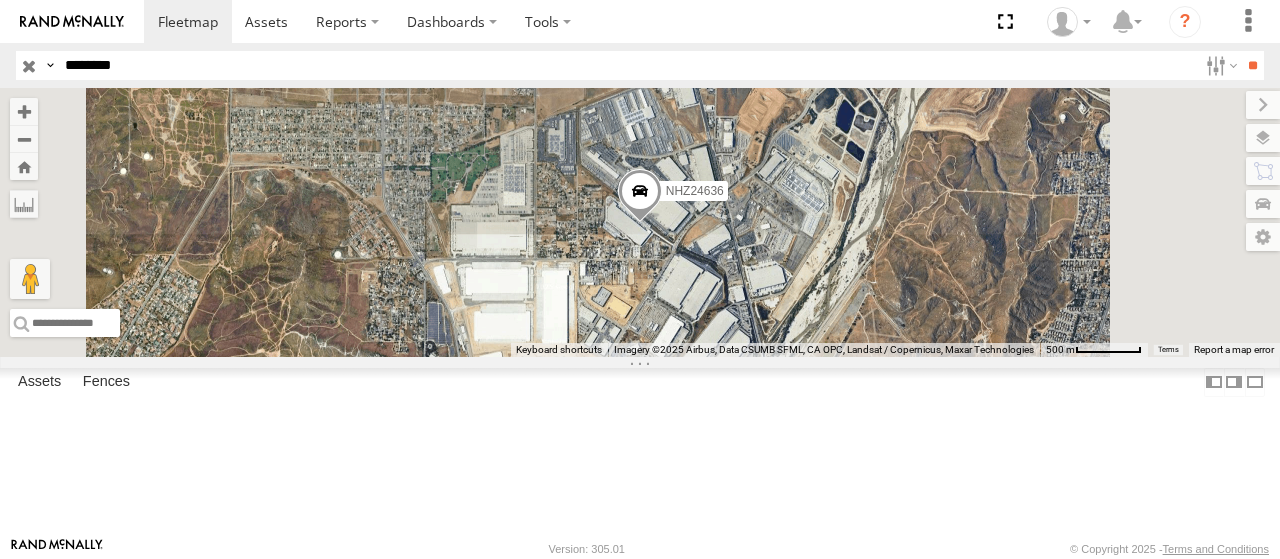 click at bounding box center [0, 0] 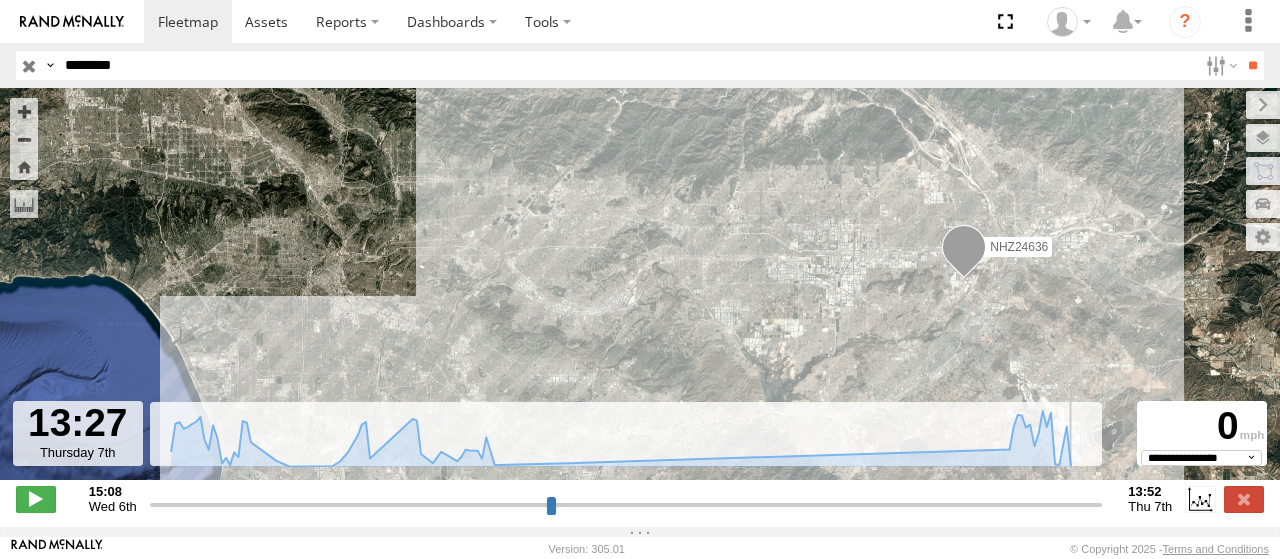 drag, startPoint x: 435, startPoint y: 515, endPoint x: 1080, endPoint y: 503, distance: 645.11163 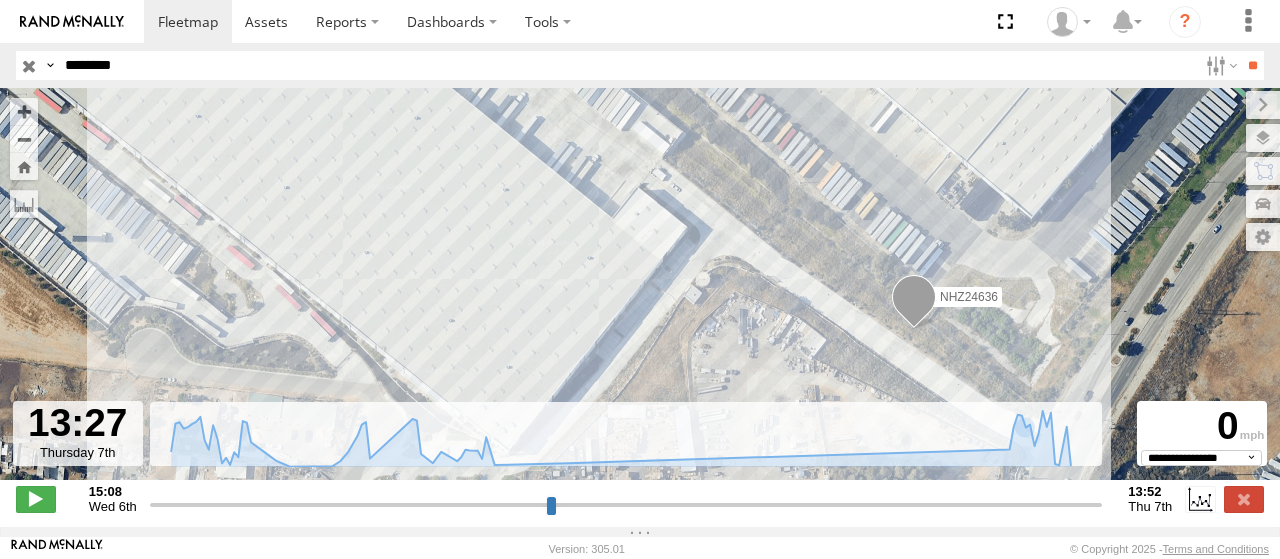 drag, startPoint x: 746, startPoint y: 239, endPoint x: 768, endPoint y: 311, distance: 75.28612 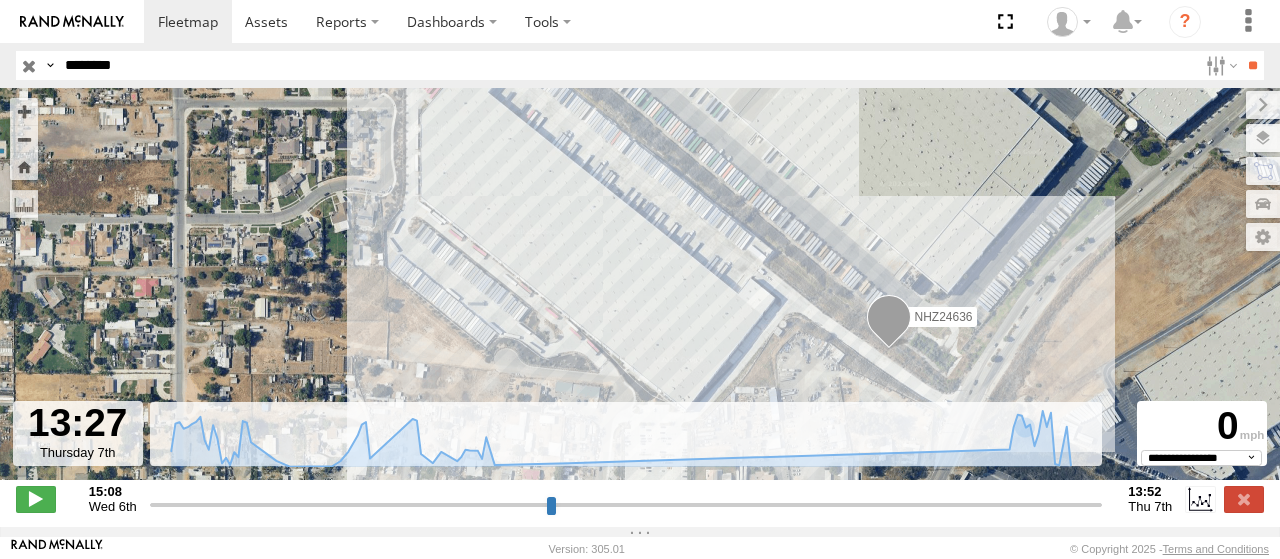 drag, startPoint x: 674, startPoint y: 233, endPoint x: 728, endPoint y: 271, distance: 66.0303 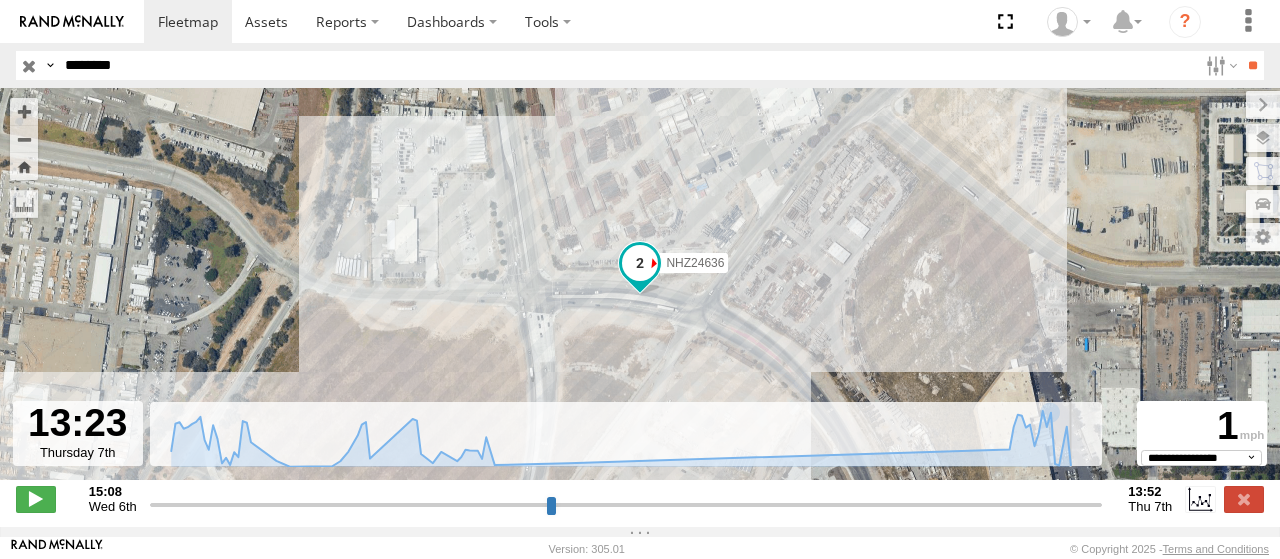 click at bounding box center (626, 504) 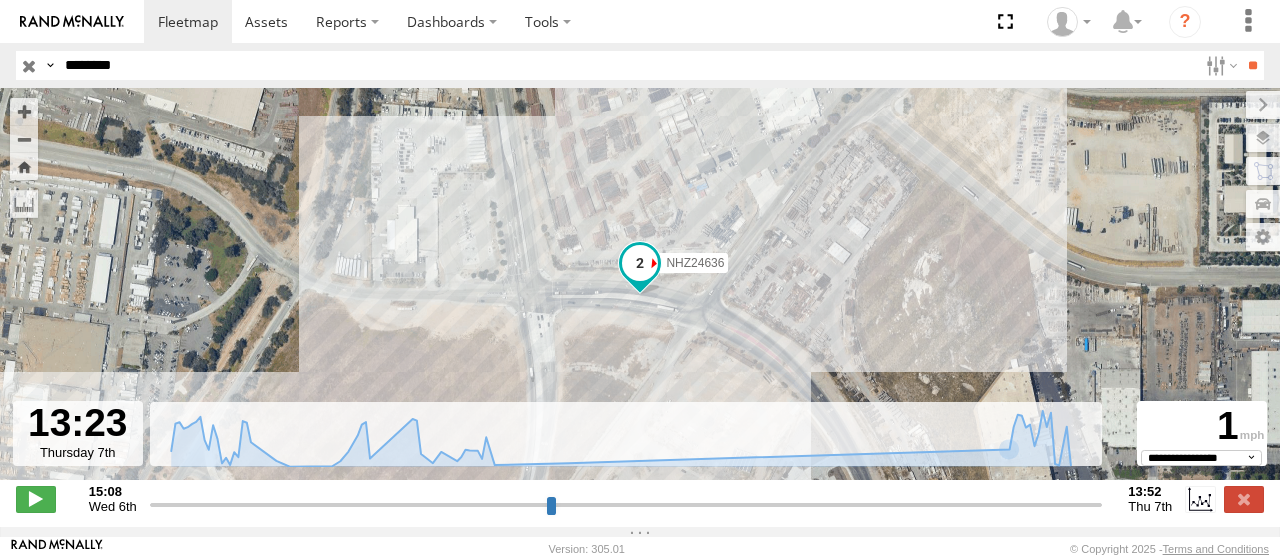 click on "NHZ24636" at bounding box center [640, 294] 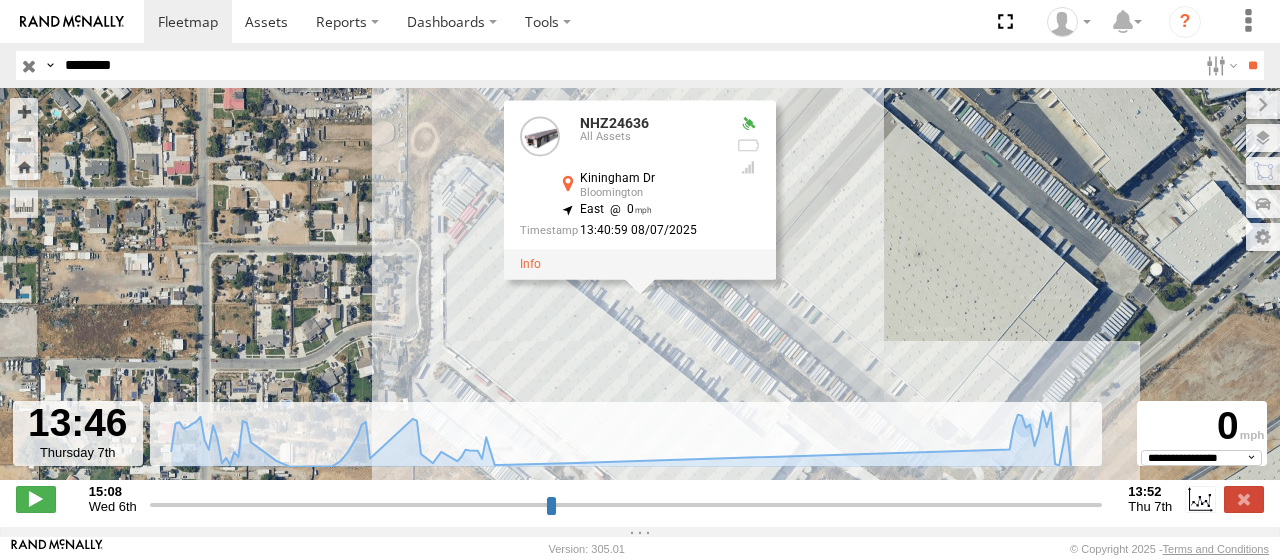 drag, startPoint x: 1079, startPoint y: 519, endPoint x: 1093, endPoint y: 515, distance: 14.56022 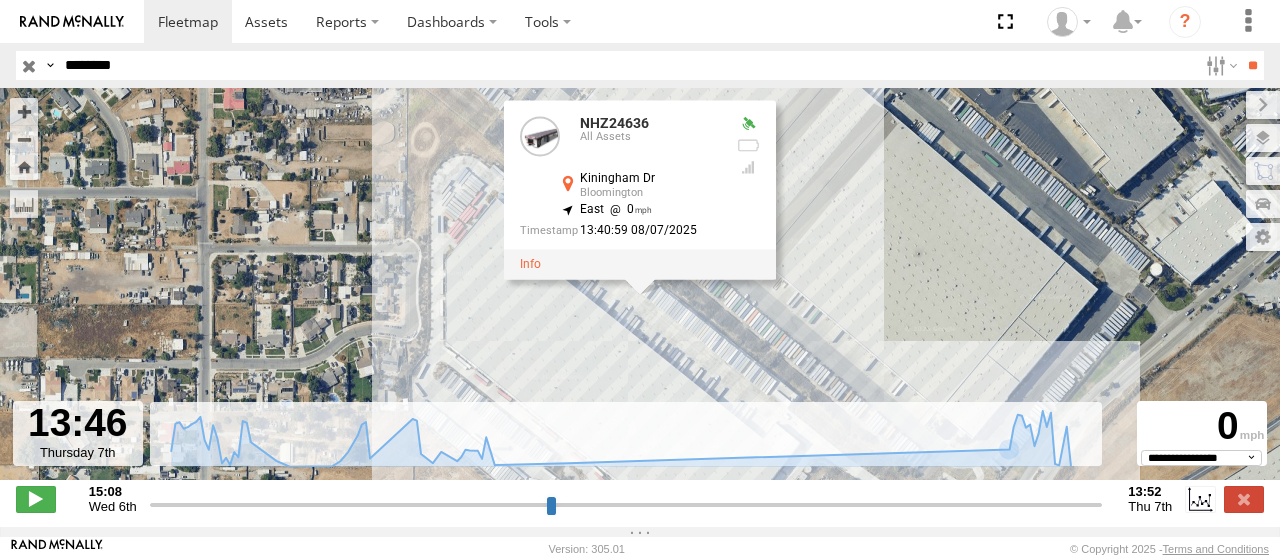 click on "********" at bounding box center [627, 65] 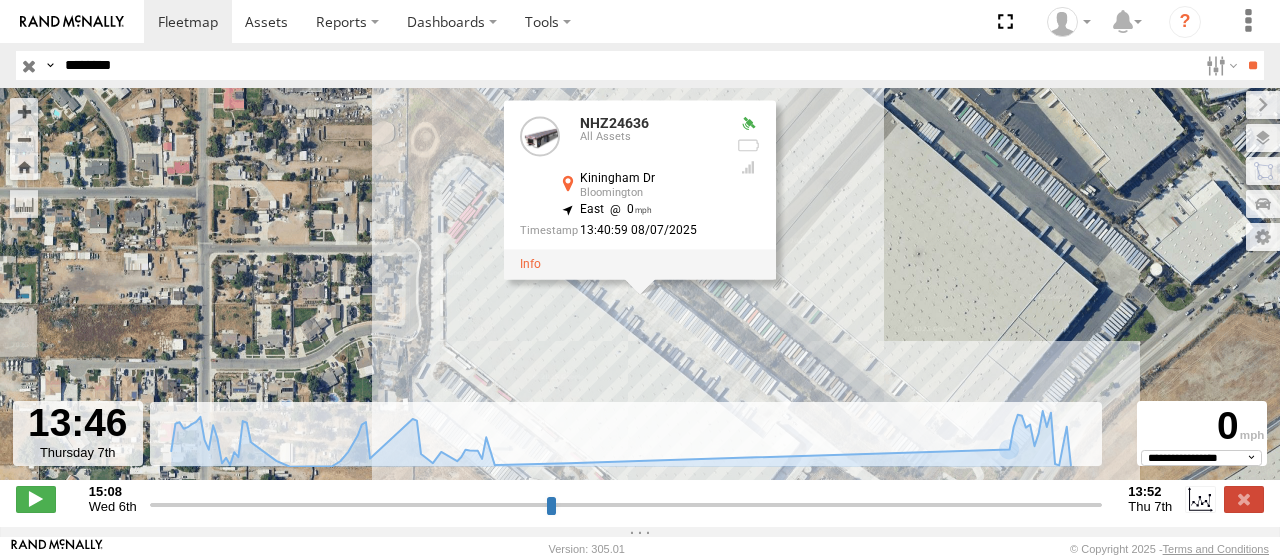type on "********" 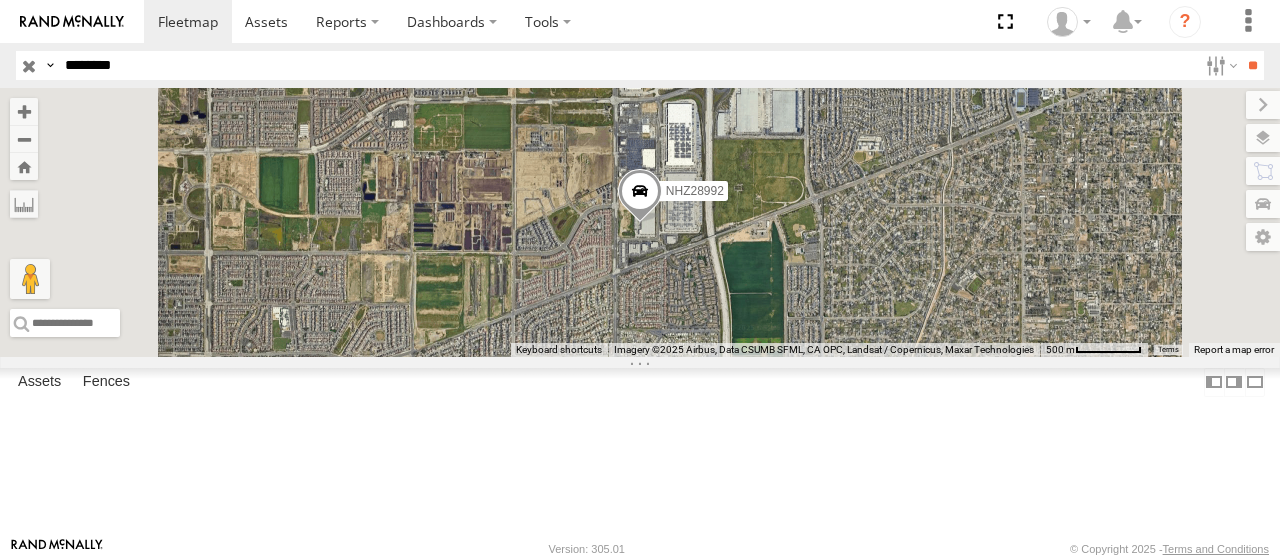 click at bounding box center (0, 0) 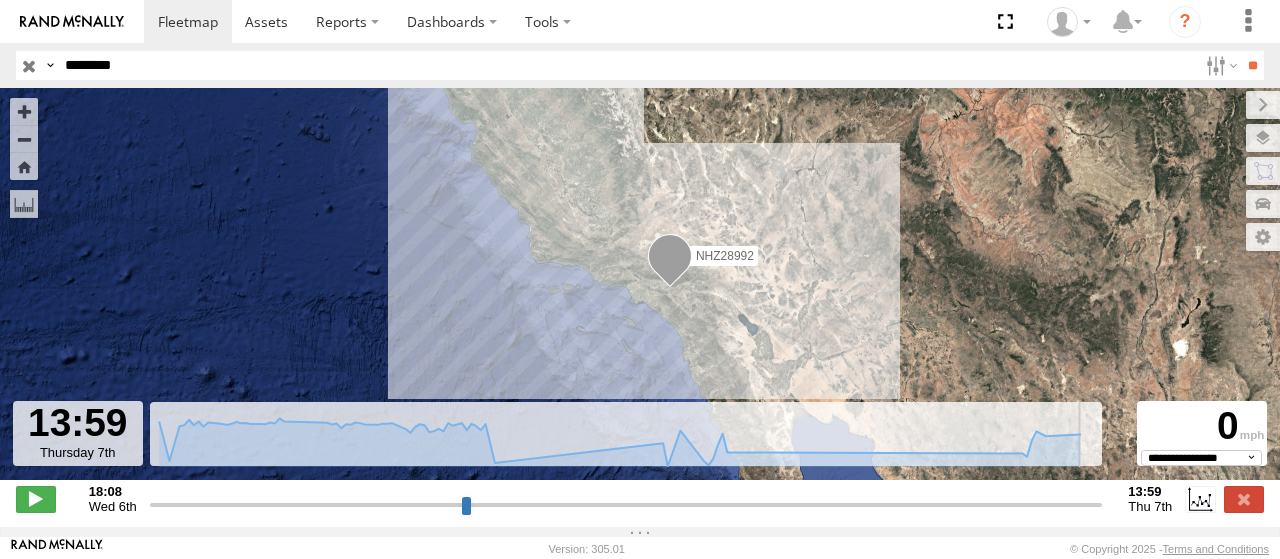 drag, startPoint x: 592, startPoint y: 515, endPoint x: 1114, endPoint y: 508, distance: 522.04694 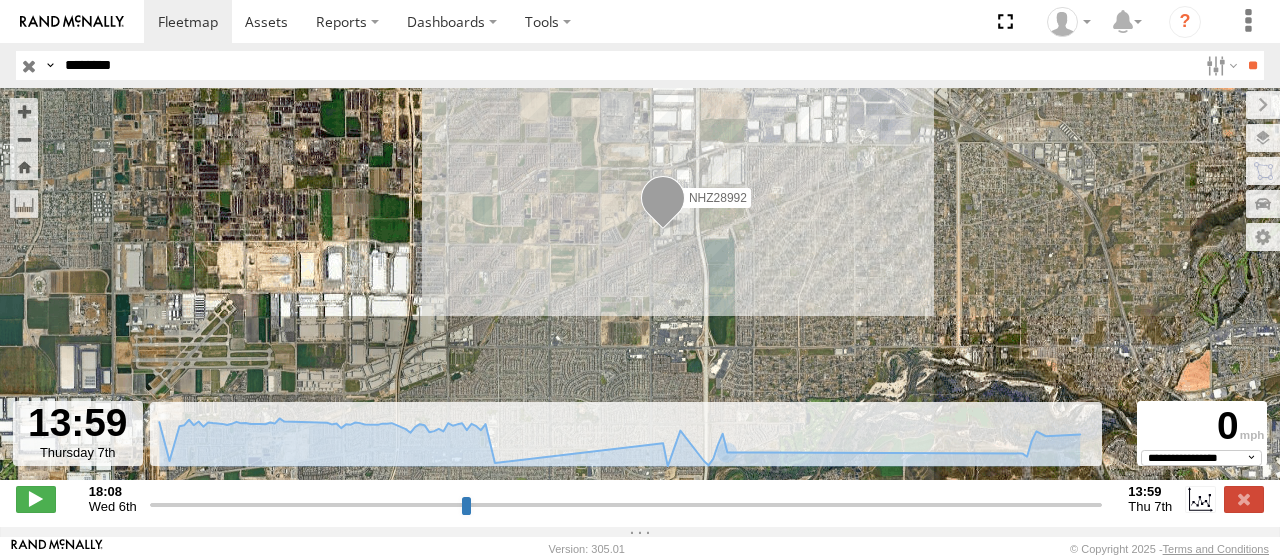 drag, startPoint x: 672, startPoint y: 169, endPoint x: 673, endPoint y: 271, distance: 102.0049 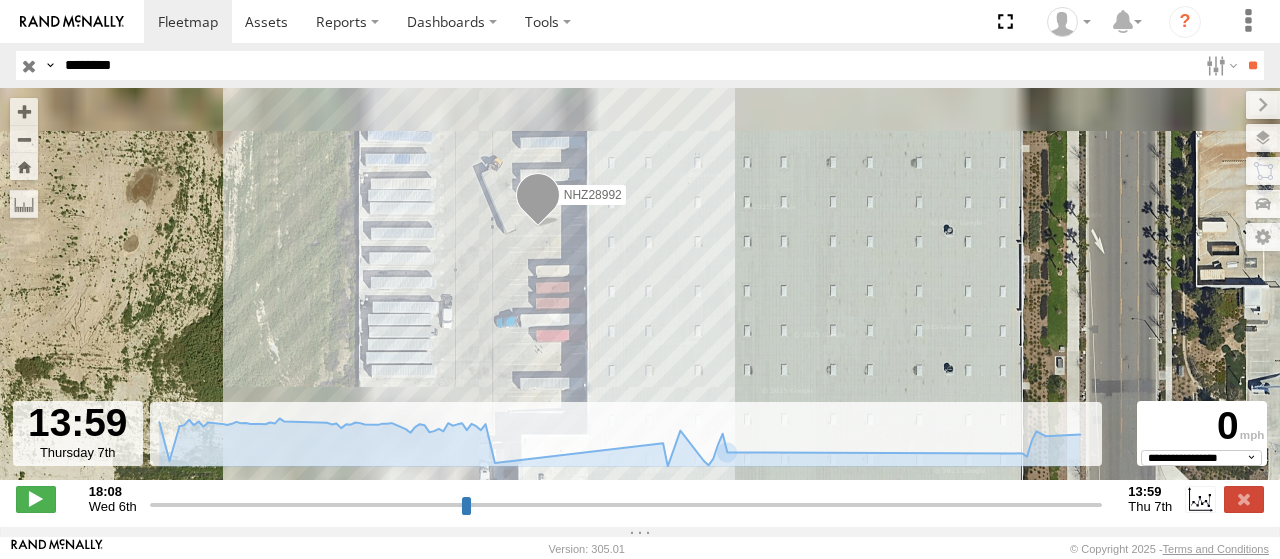 drag, startPoint x: 616, startPoint y: 197, endPoint x: 634, endPoint y: 280, distance: 84.92938 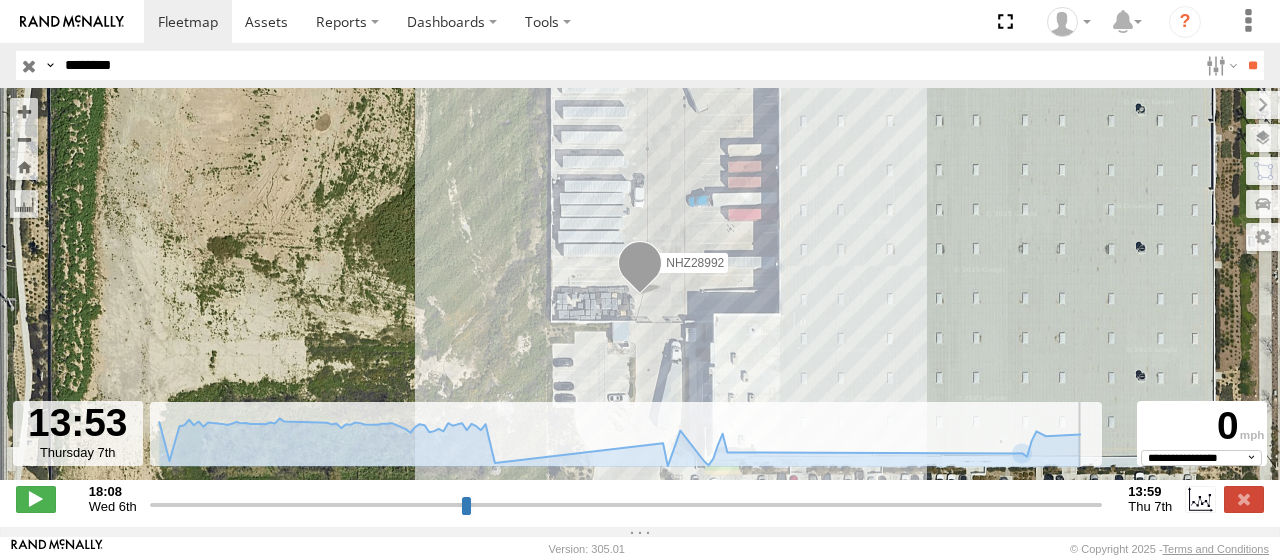 click at bounding box center (626, 504) 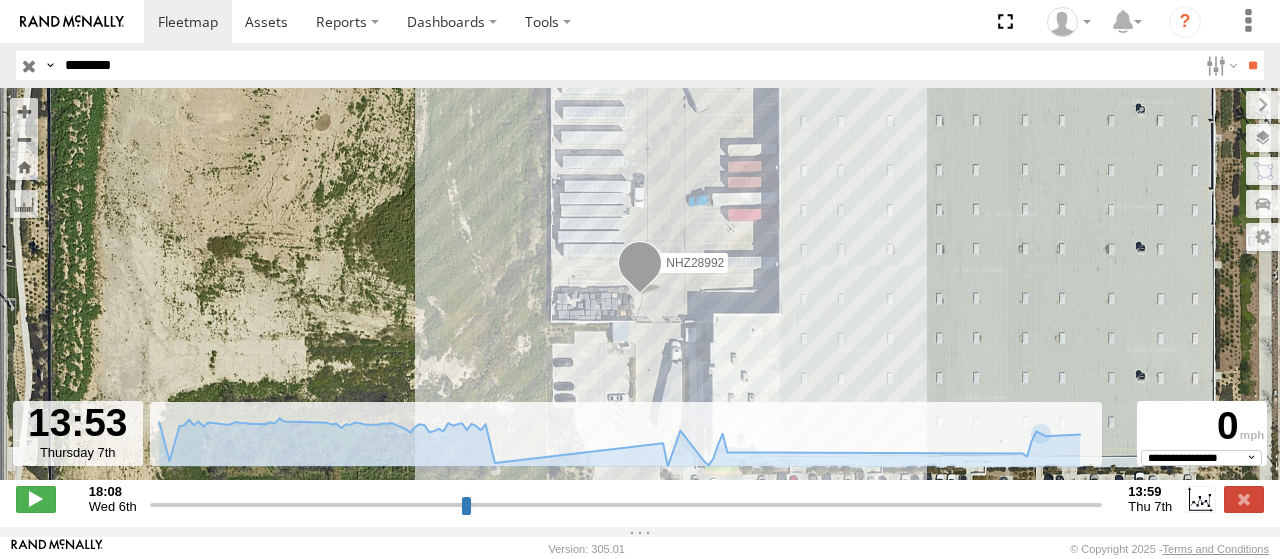click on "********" at bounding box center (627, 65) 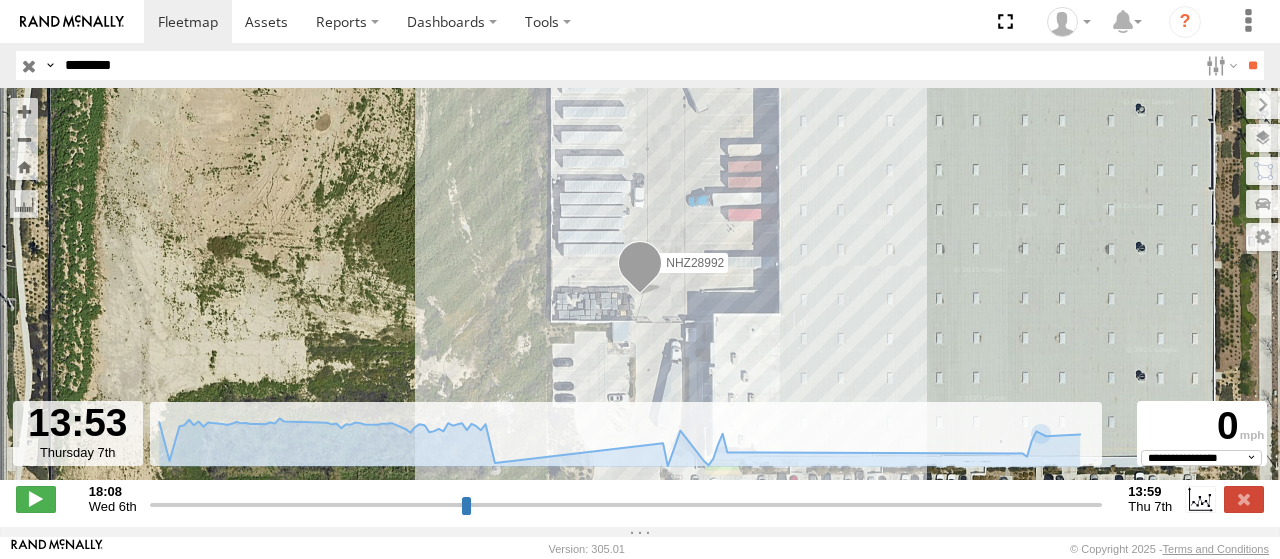 click on "**" at bounding box center [1252, 65] 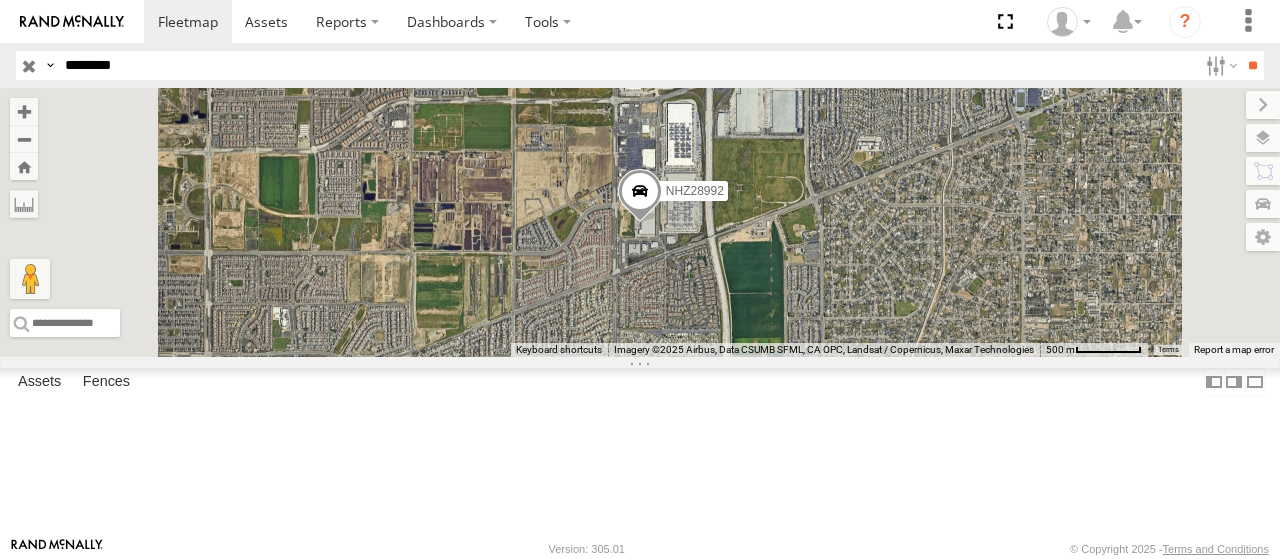 click on "NHZ28992" at bounding box center (695, 191) 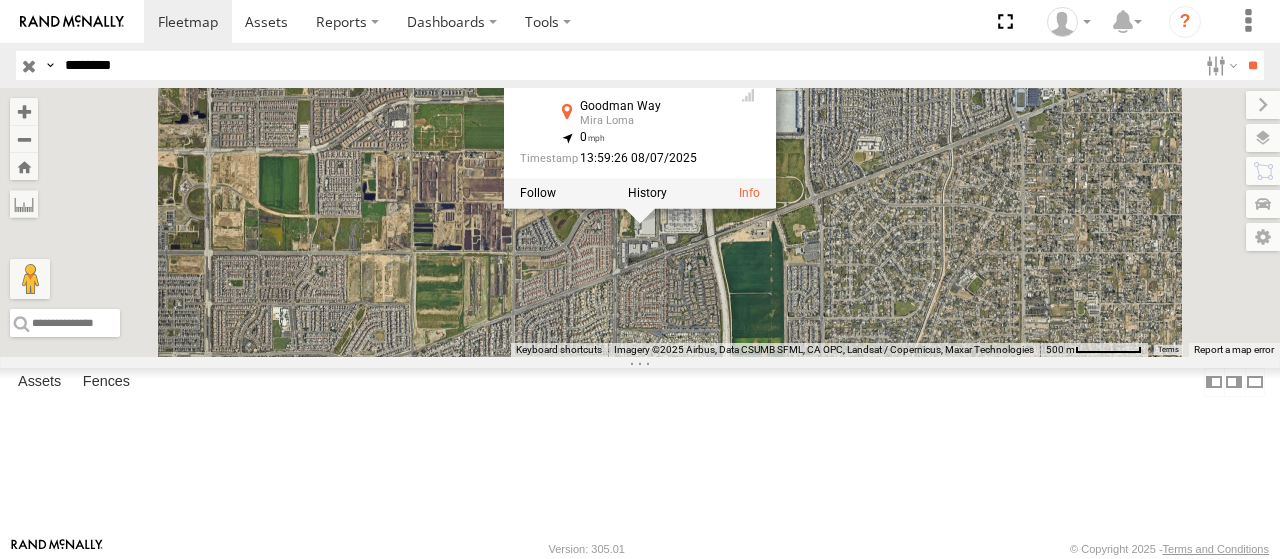 click at bounding box center (0, 0) 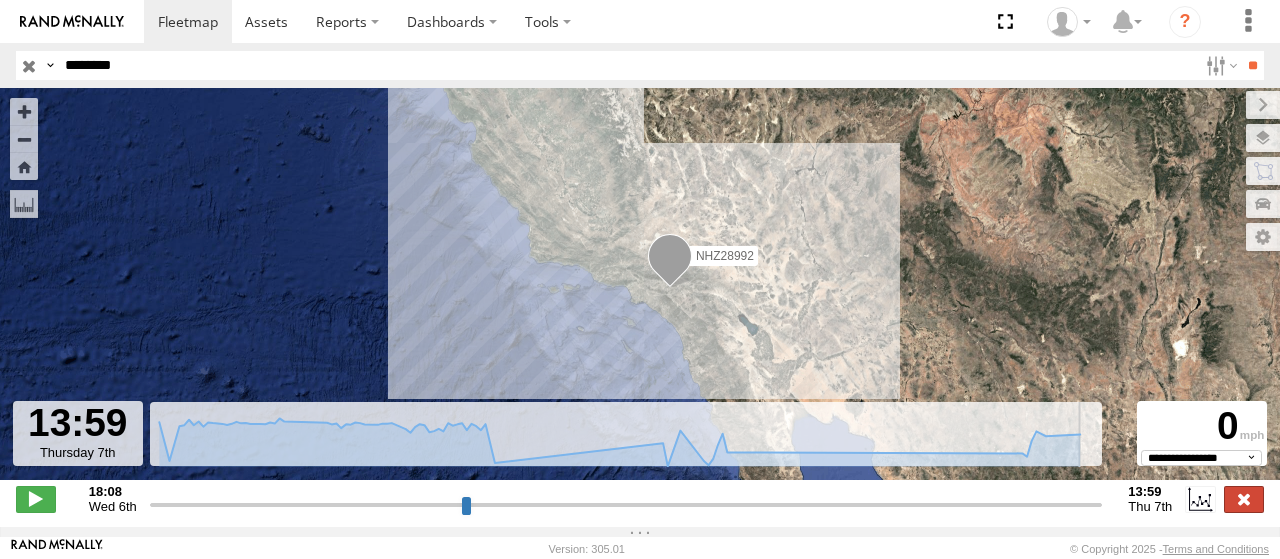 drag, startPoint x: 513, startPoint y: 514, endPoint x: 1236, endPoint y: 512, distance: 723.00275 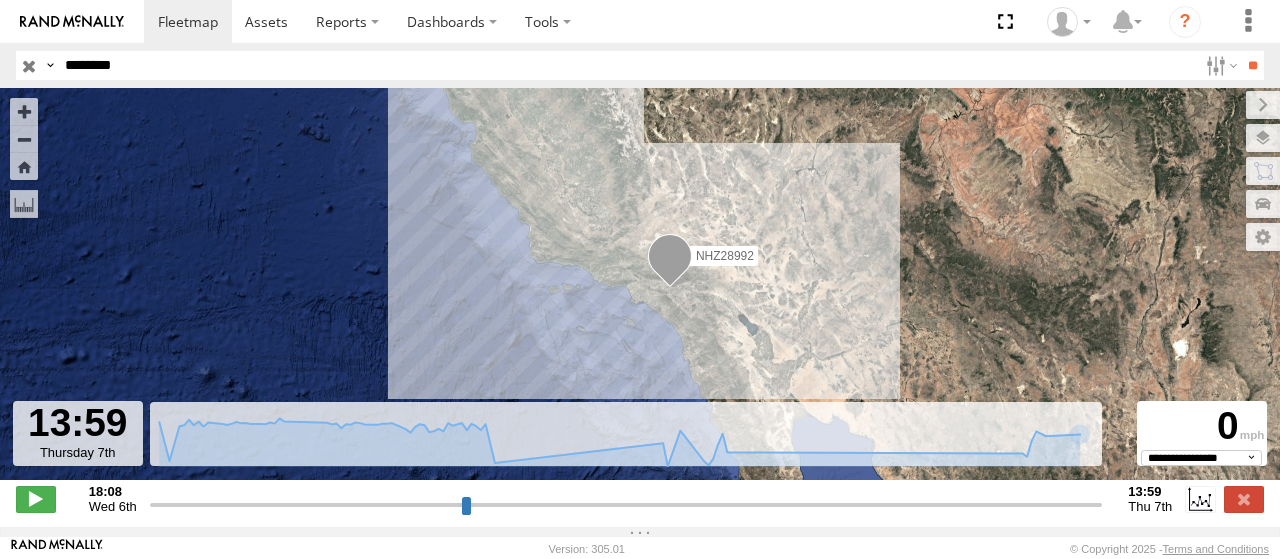click on "NHZ28992" at bounding box center (719, 256) 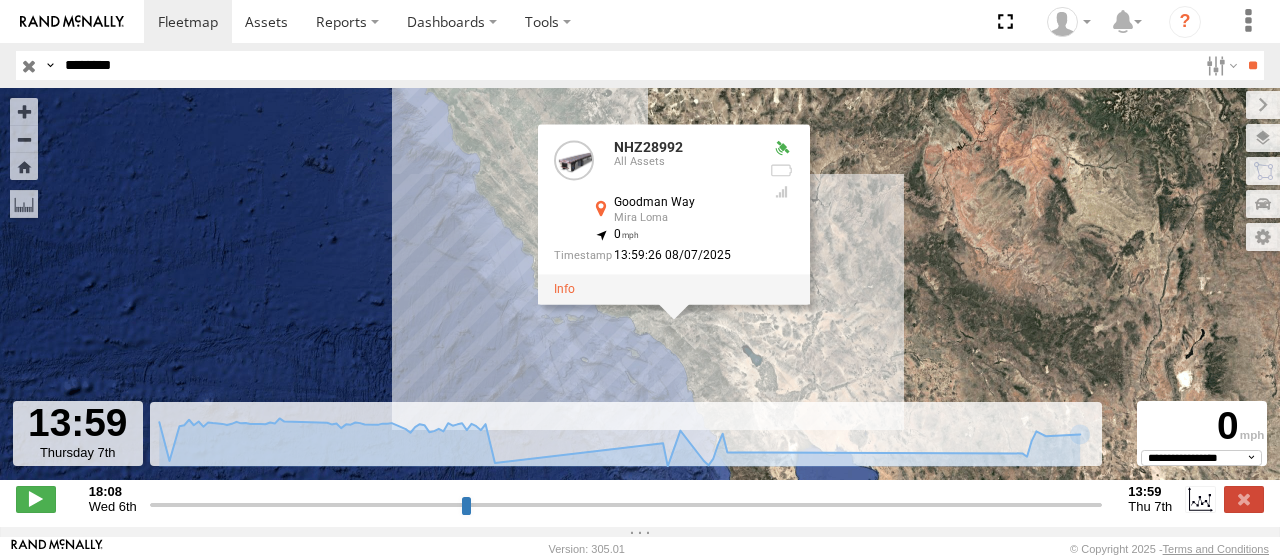 drag, startPoint x: 975, startPoint y: 217, endPoint x: 979, endPoint y: 250, distance: 33.24154 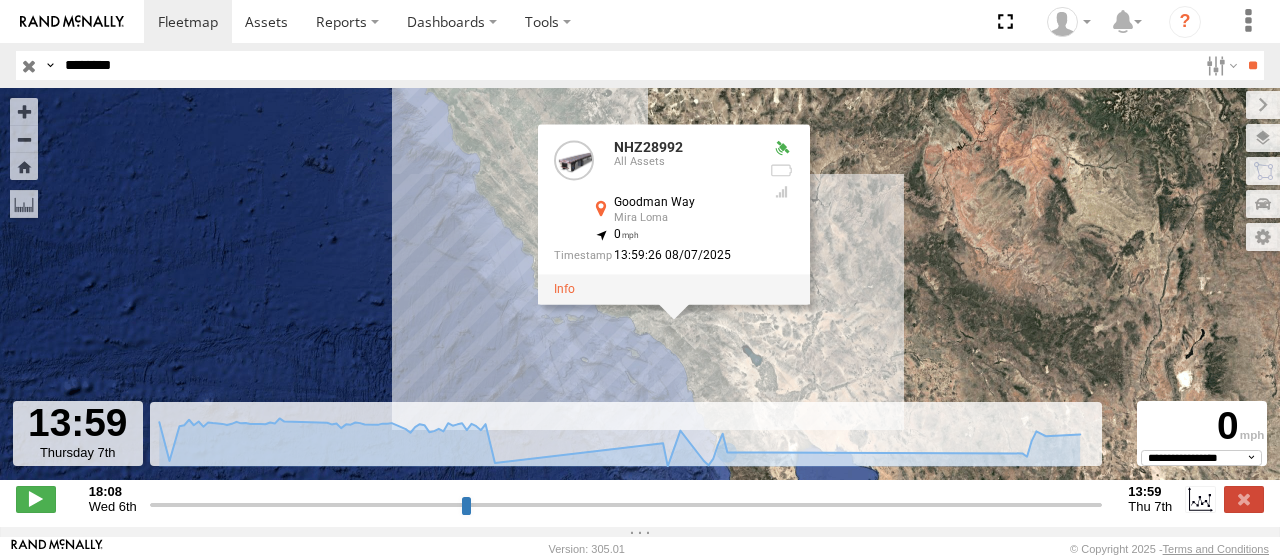 click on "********" at bounding box center [627, 65] 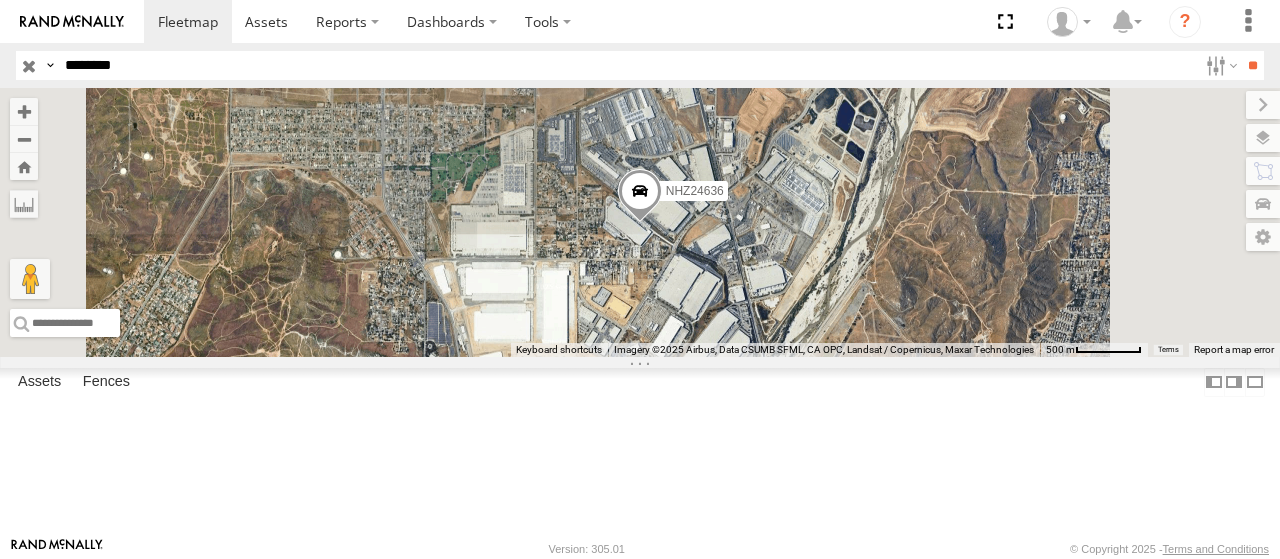 click at bounding box center [0, 0] 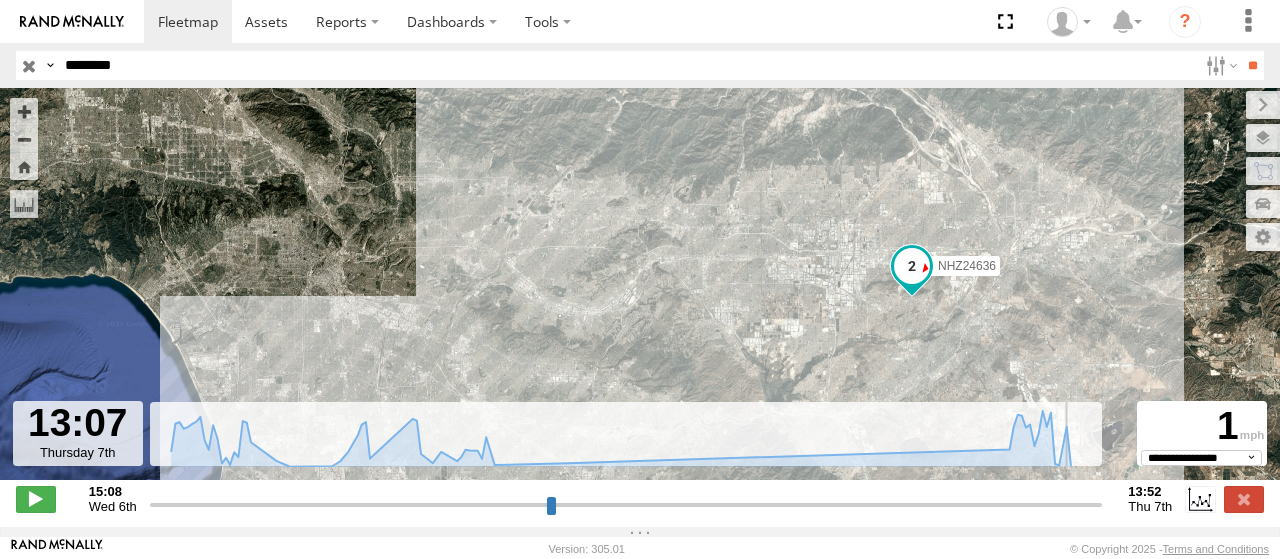 drag, startPoint x: 791, startPoint y: 515, endPoint x: 1066, endPoint y: 501, distance: 275.35614 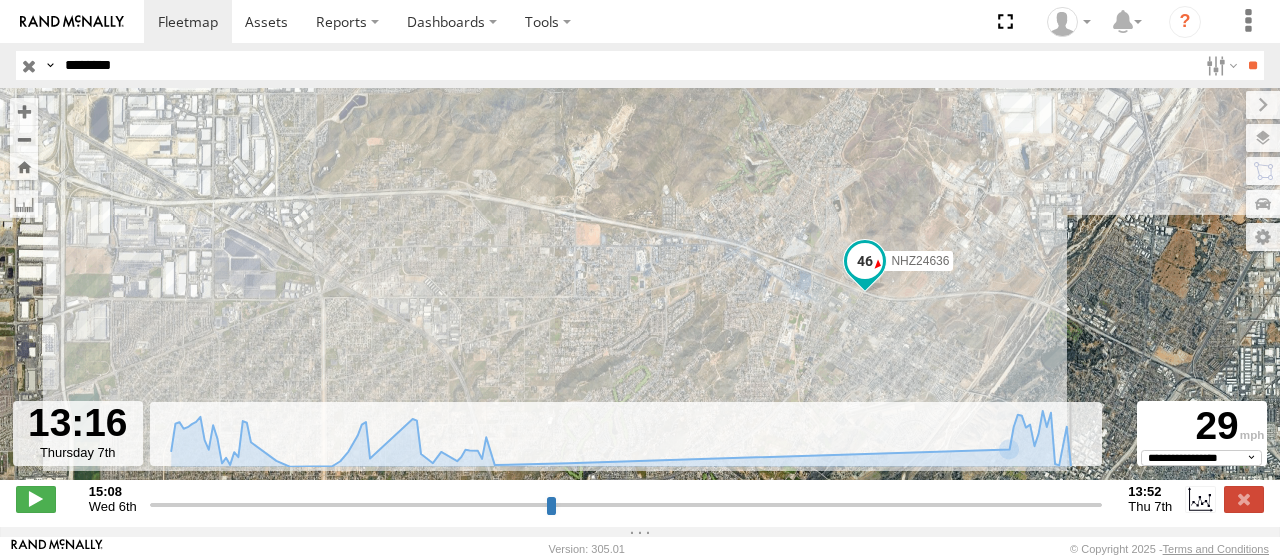 click at bounding box center (626, 504) 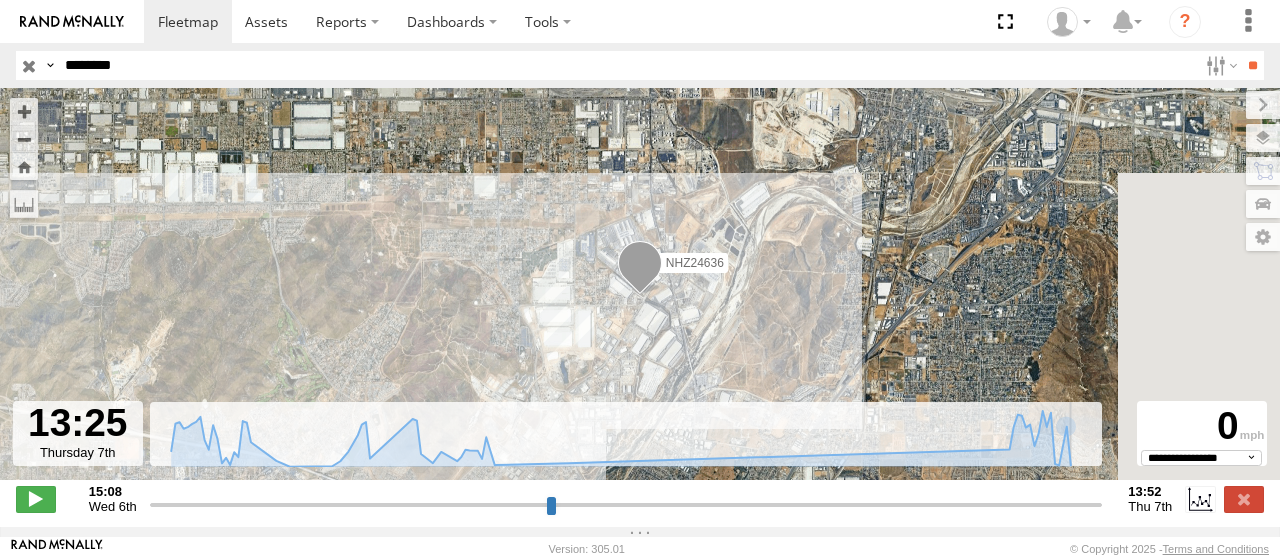 click at bounding box center [626, 504] 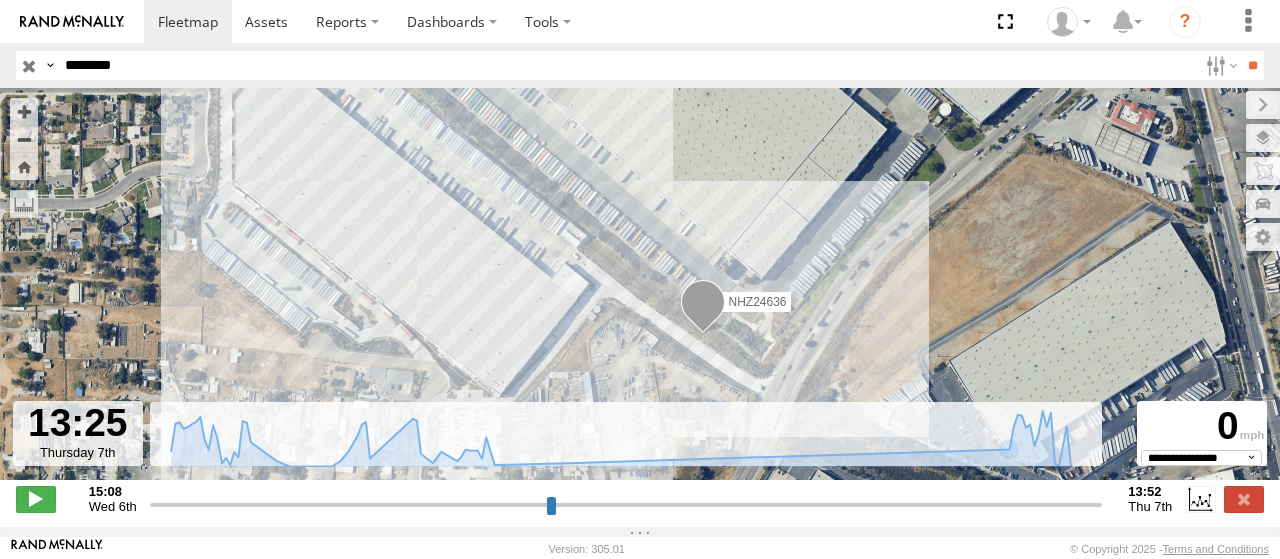 drag, startPoint x: 644, startPoint y: 242, endPoint x: 630, endPoint y: 365, distance: 123.79418 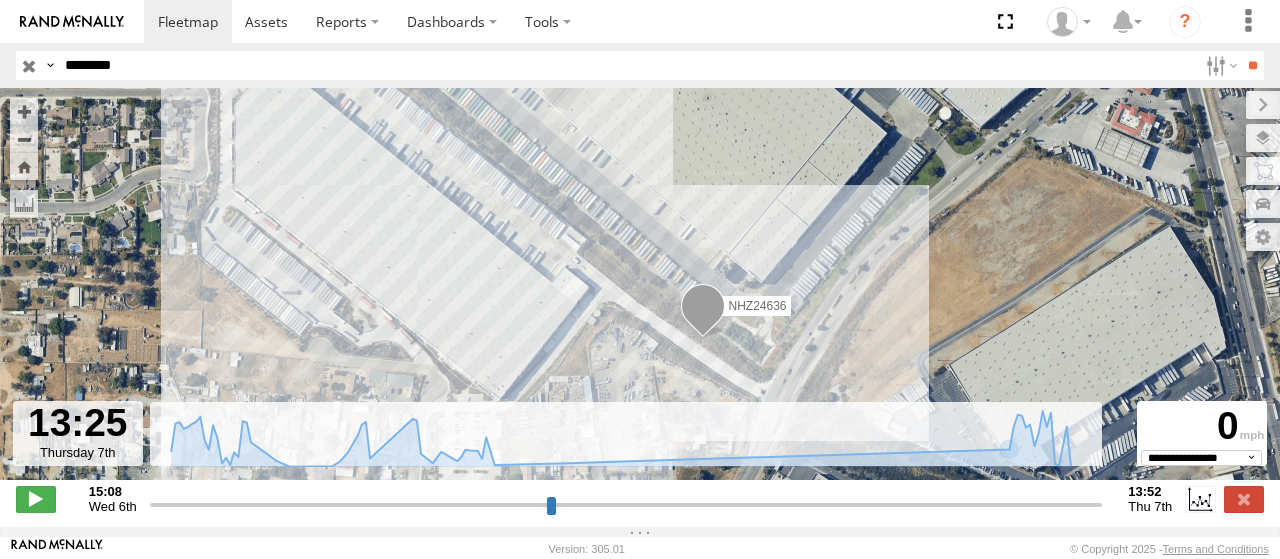 click on "NHZ24636" at bounding box center (640, 294) 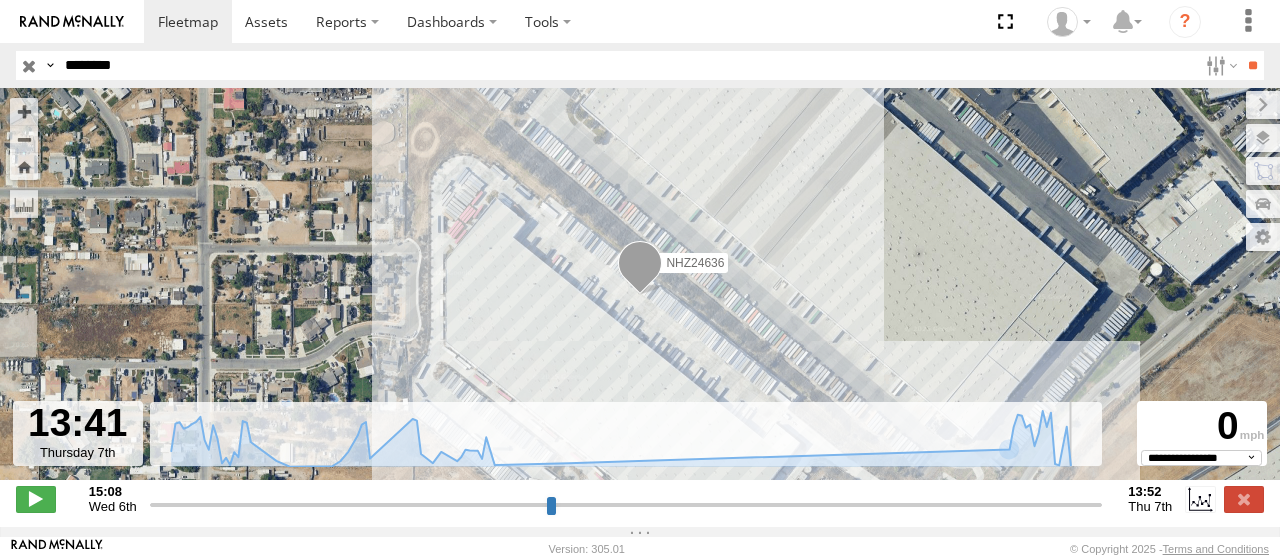 drag, startPoint x: 1081, startPoint y: 513, endPoint x: 1090, endPoint y: 507, distance: 10.816654 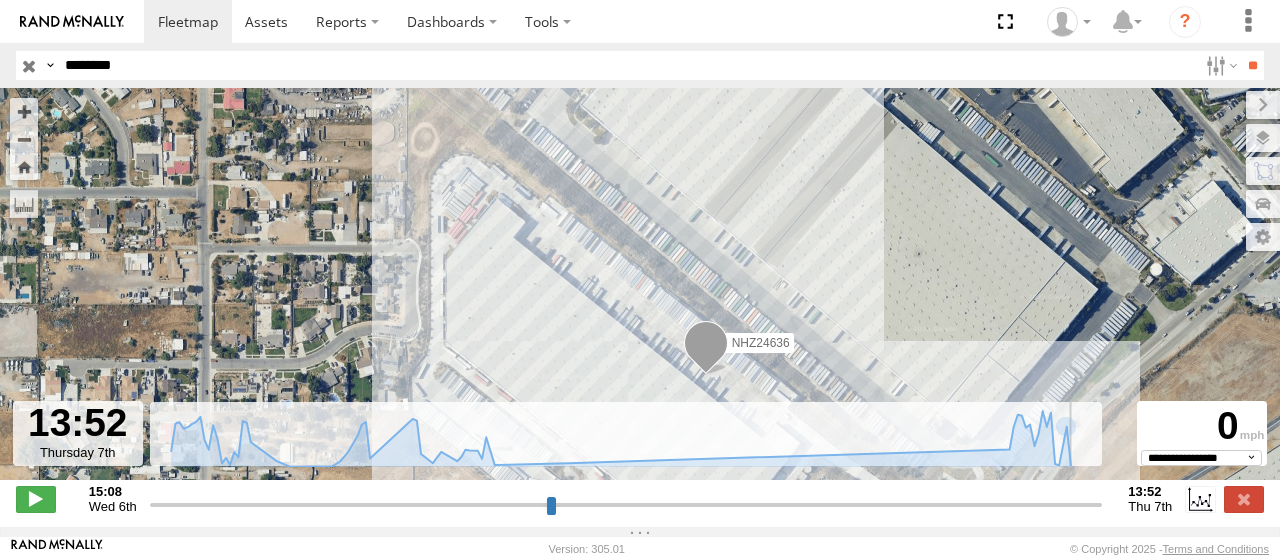 drag, startPoint x: 1088, startPoint y: 506, endPoint x: 1124, endPoint y: 506, distance: 36 